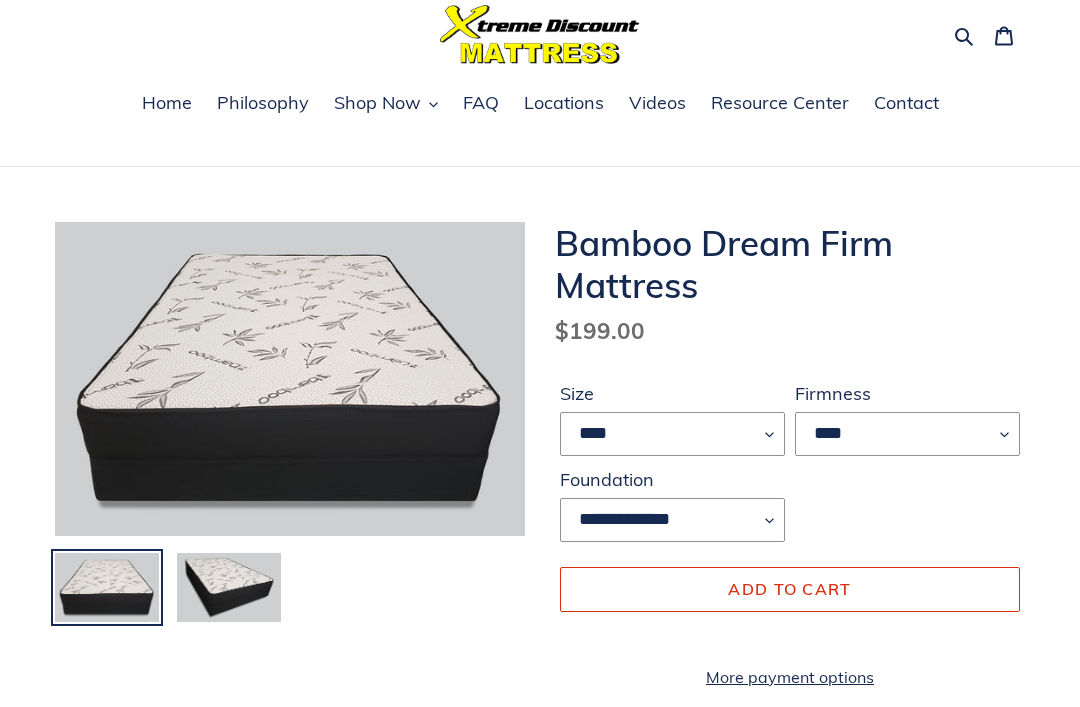 scroll, scrollTop: 80, scrollLeft: 0, axis: vertical 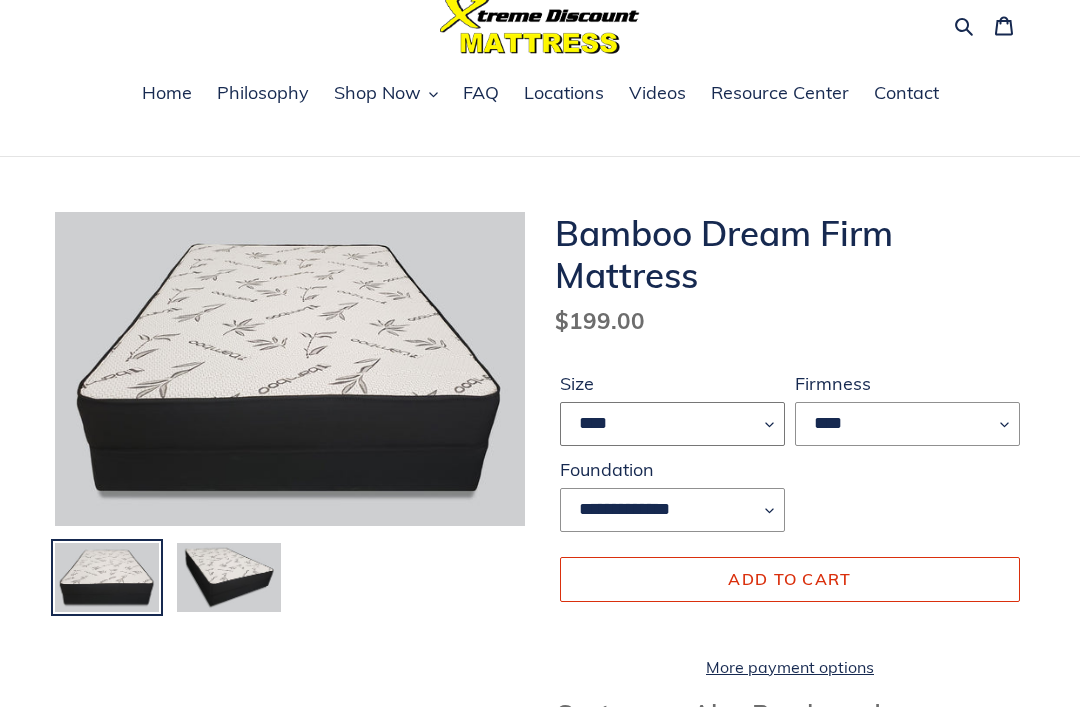 click on "**** ******* **** ***** ****" at bounding box center (672, 425) 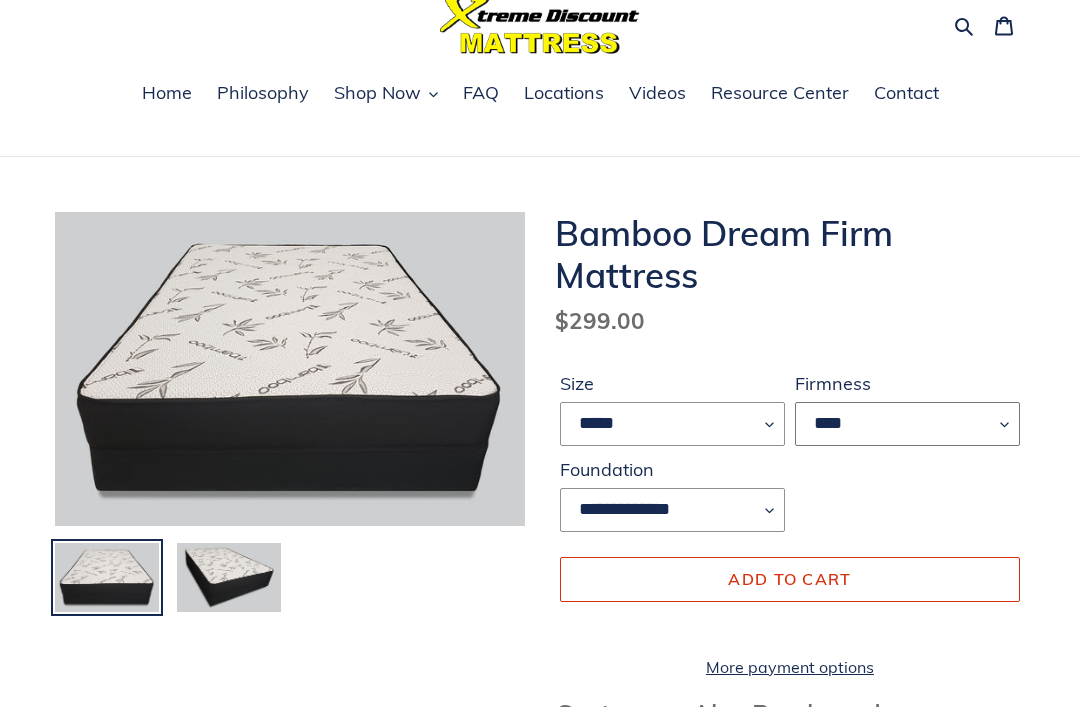click on "****" at bounding box center (907, 424) 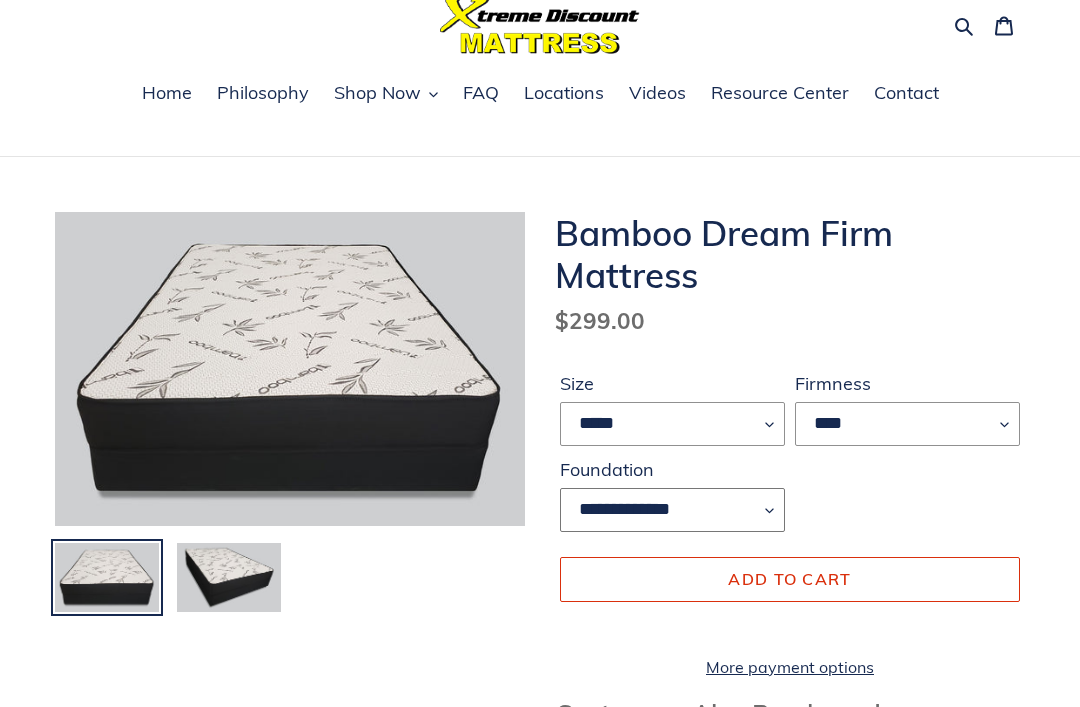 click on "**********" at bounding box center [672, 510] 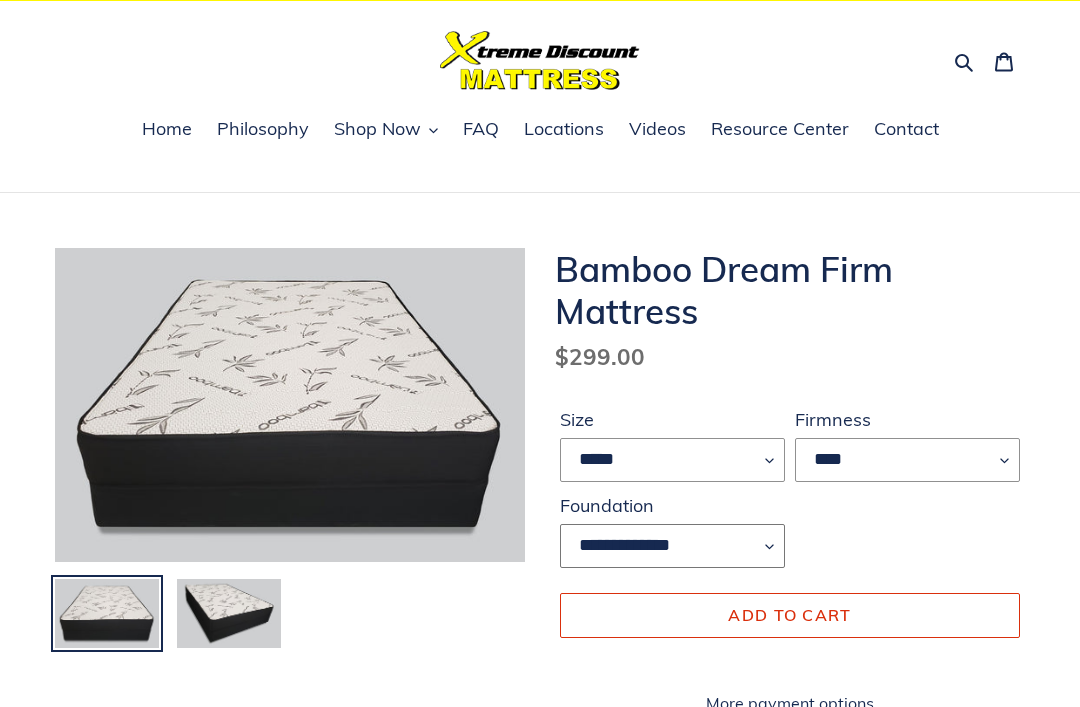 scroll, scrollTop: 69, scrollLeft: 0, axis: vertical 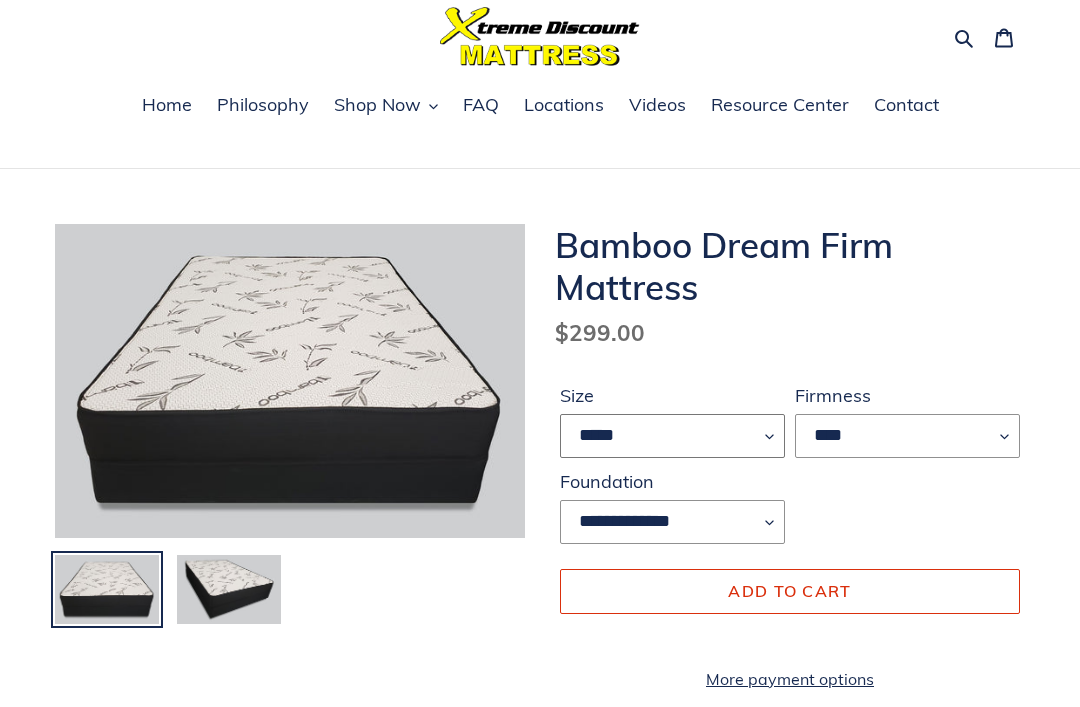 click on "**** ******* **** ***** ****" at bounding box center [672, 436] 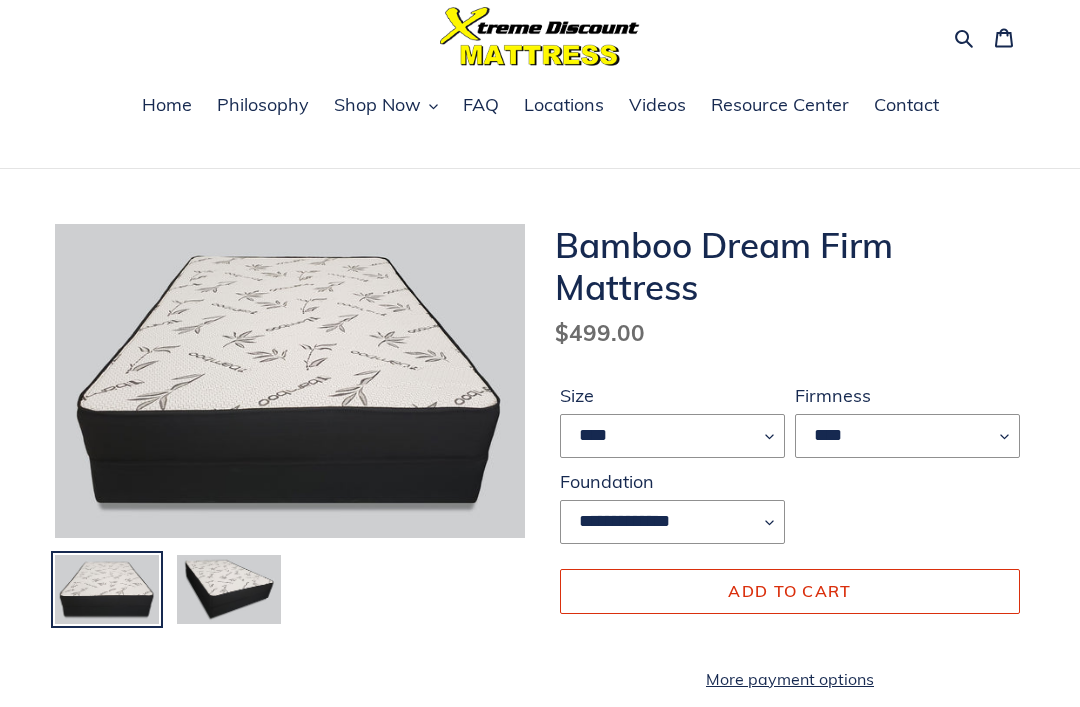 click on "Home" at bounding box center (167, 105) 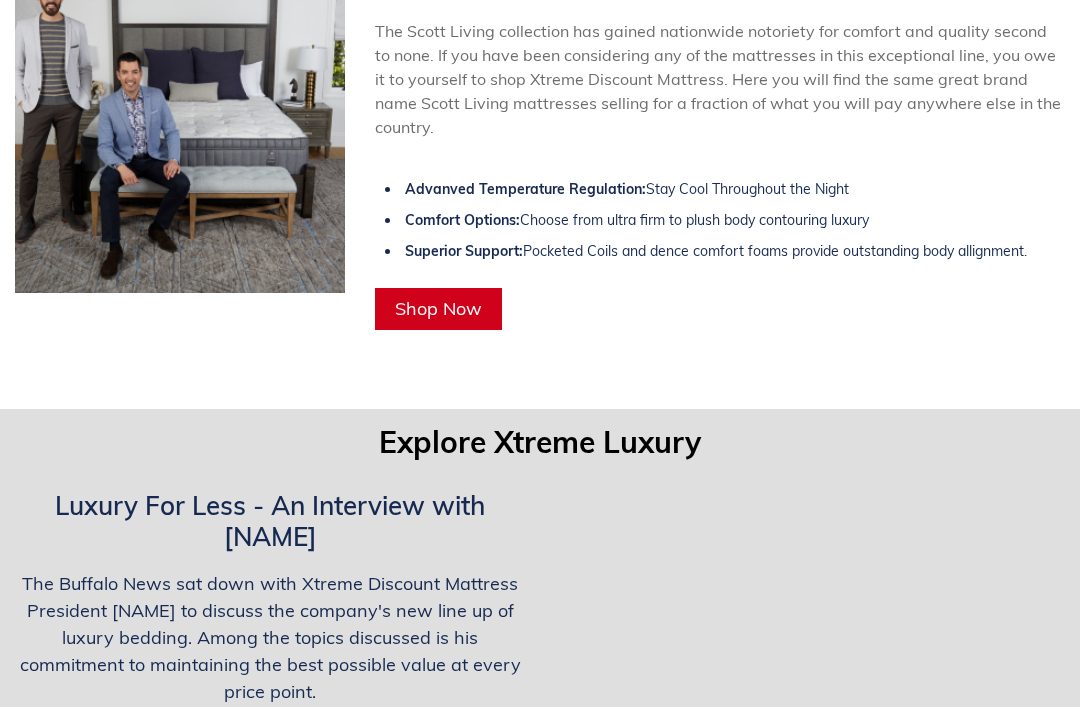 scroll, scrollTop: 4701, scrollLeft: 0, axis: vertical 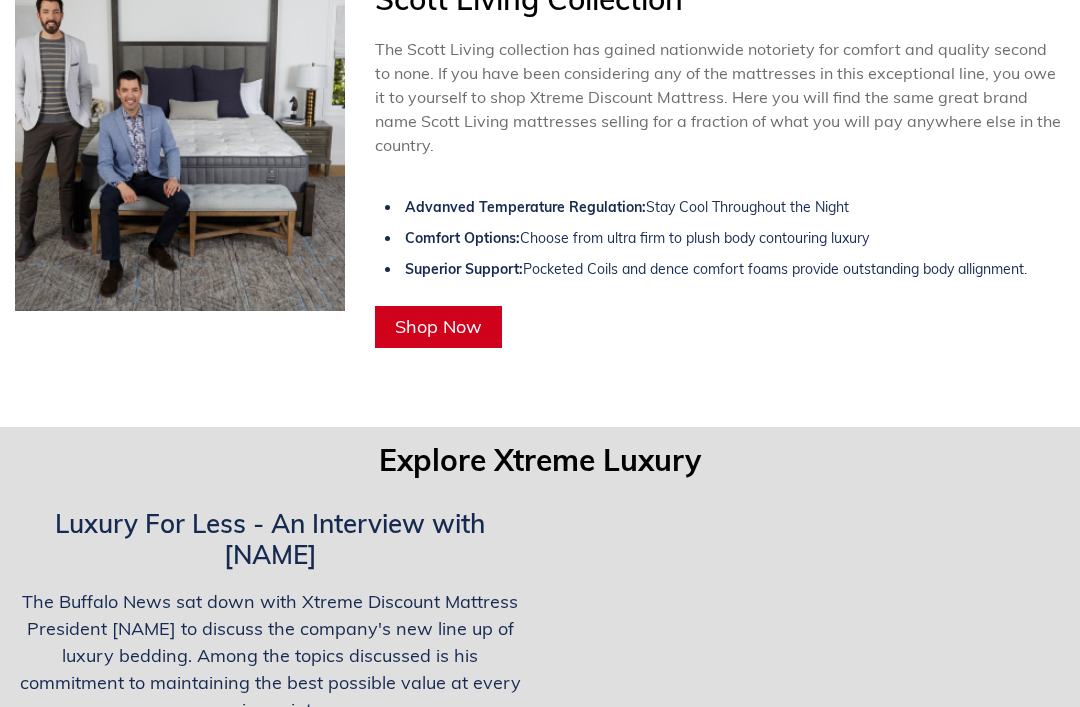 click on "Shop Now" at bounding box center (438, 327) 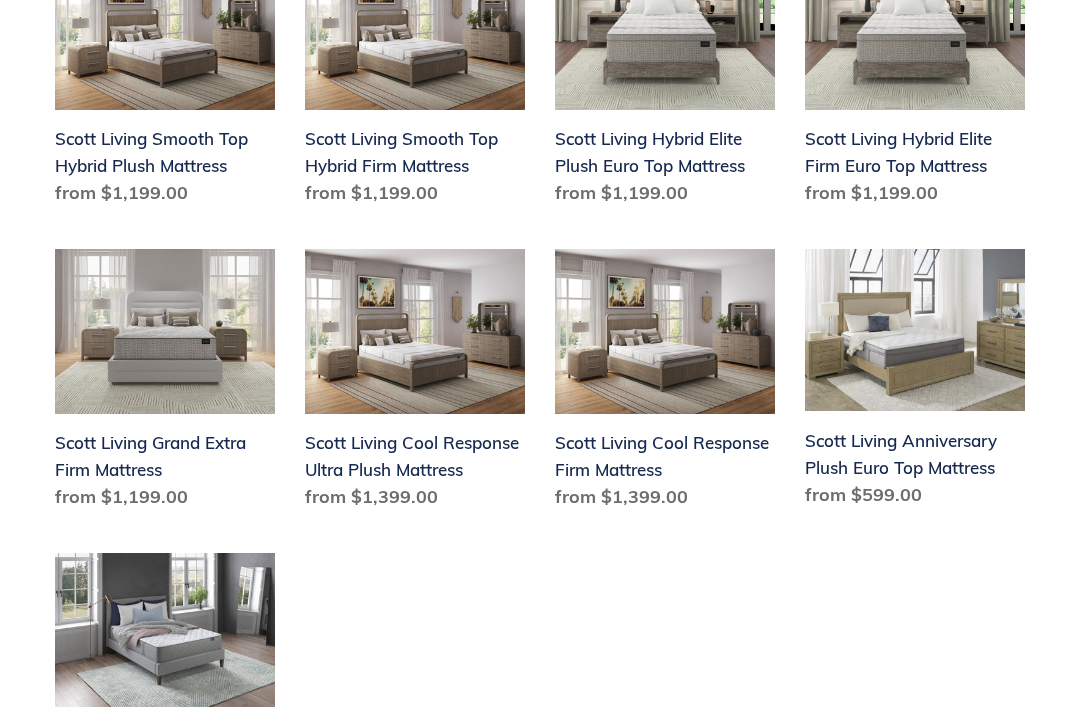 scroll, scrollTop: 854, scrollLeft: 0, axis: vertical 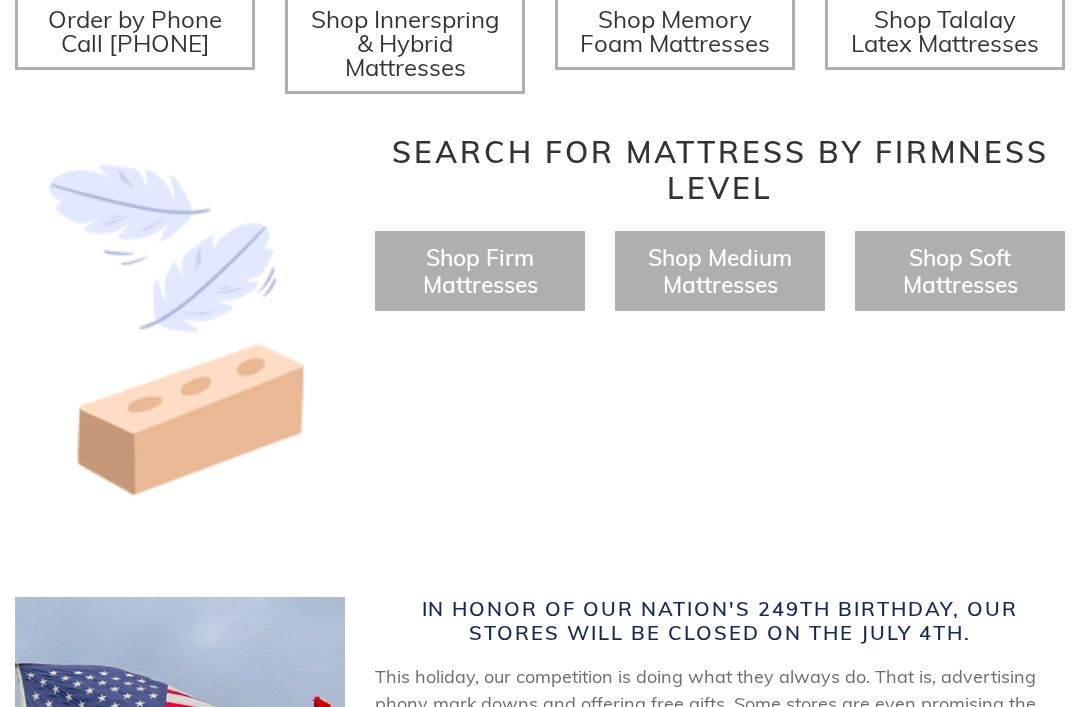click on "Shop Firm Mattresses" at bounding box center [480, 271] 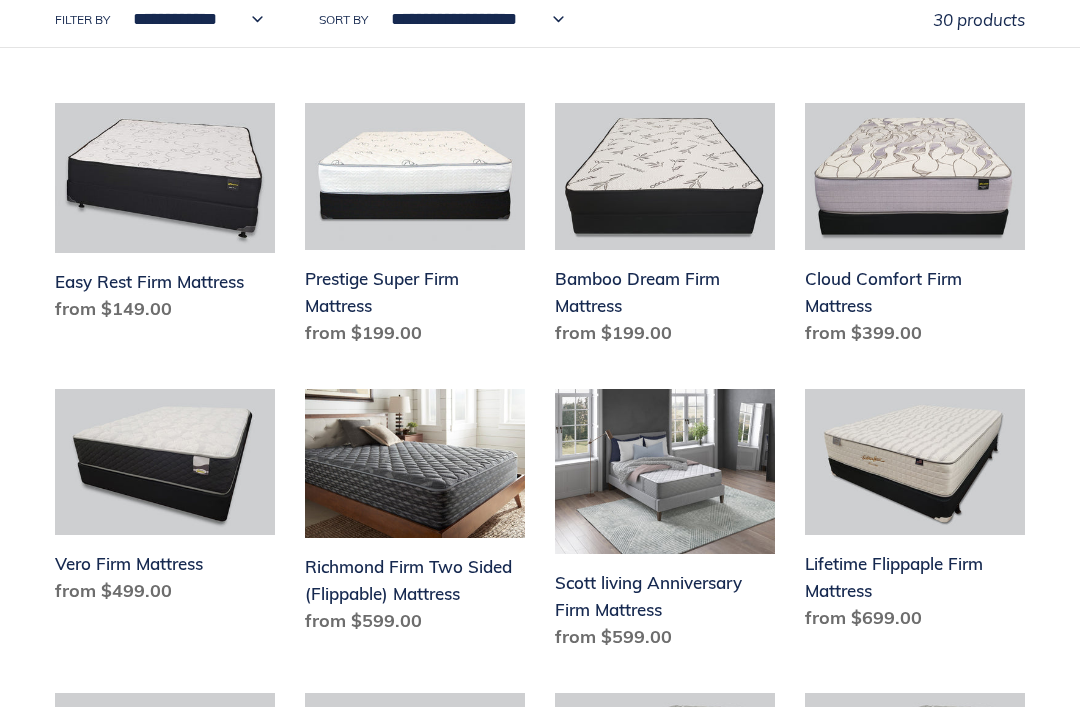 scroll, scrollTop: 553, scrollLeft: 0, axis: vertical 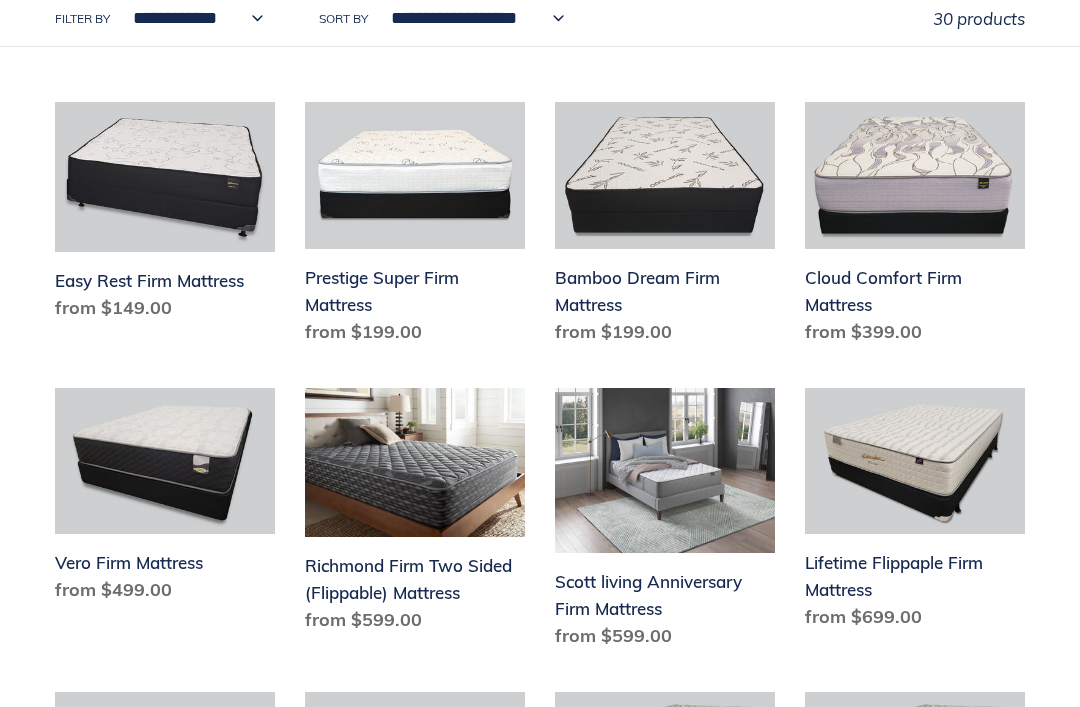 click on "Prestige Super Firm Mattress" at bounding box center (415, 227) 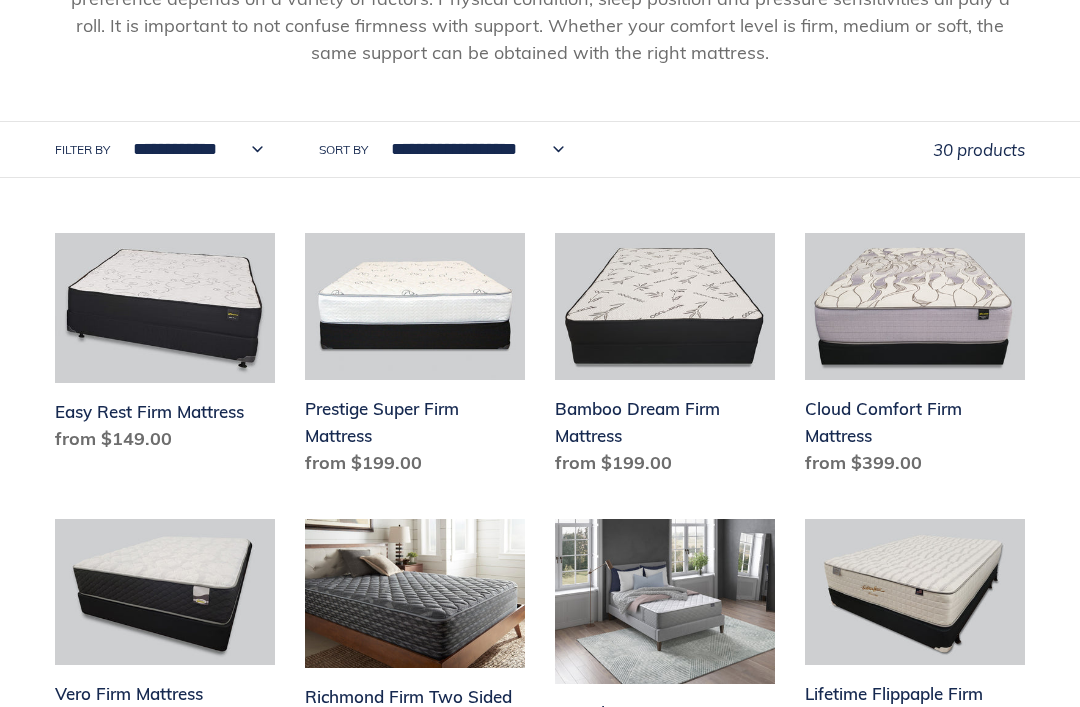 scroll, scrollTop: 462, scrollLeft: 0, axis: vertical 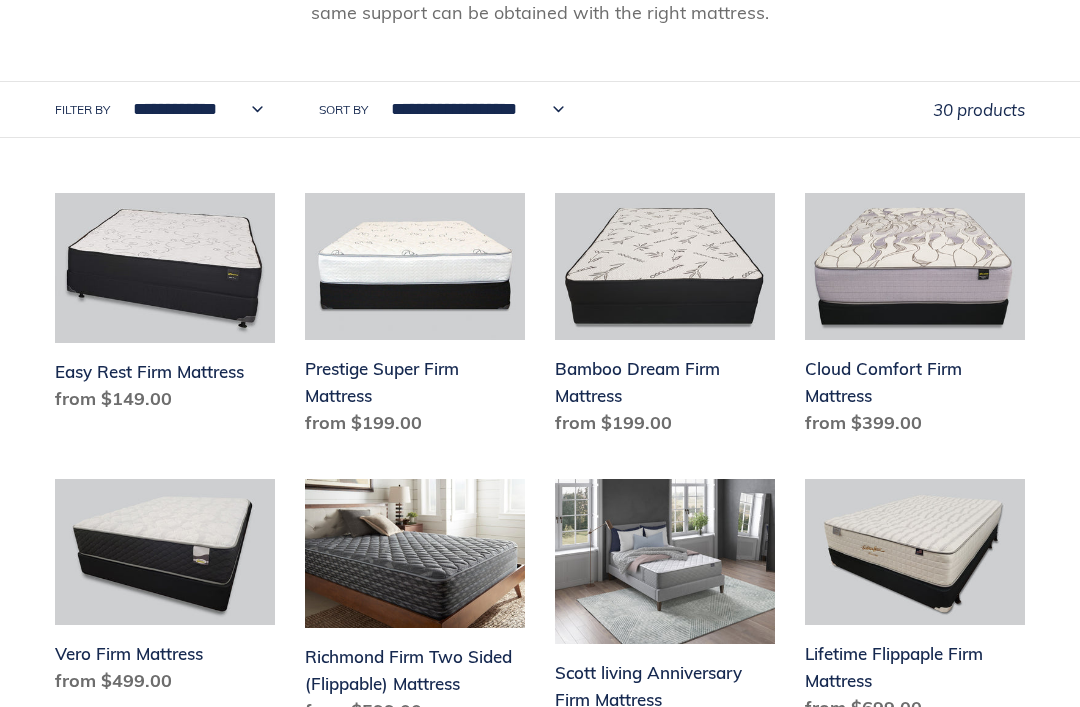 click on "Easy Rest Firm Mattress" at bounding box center (165, 306) 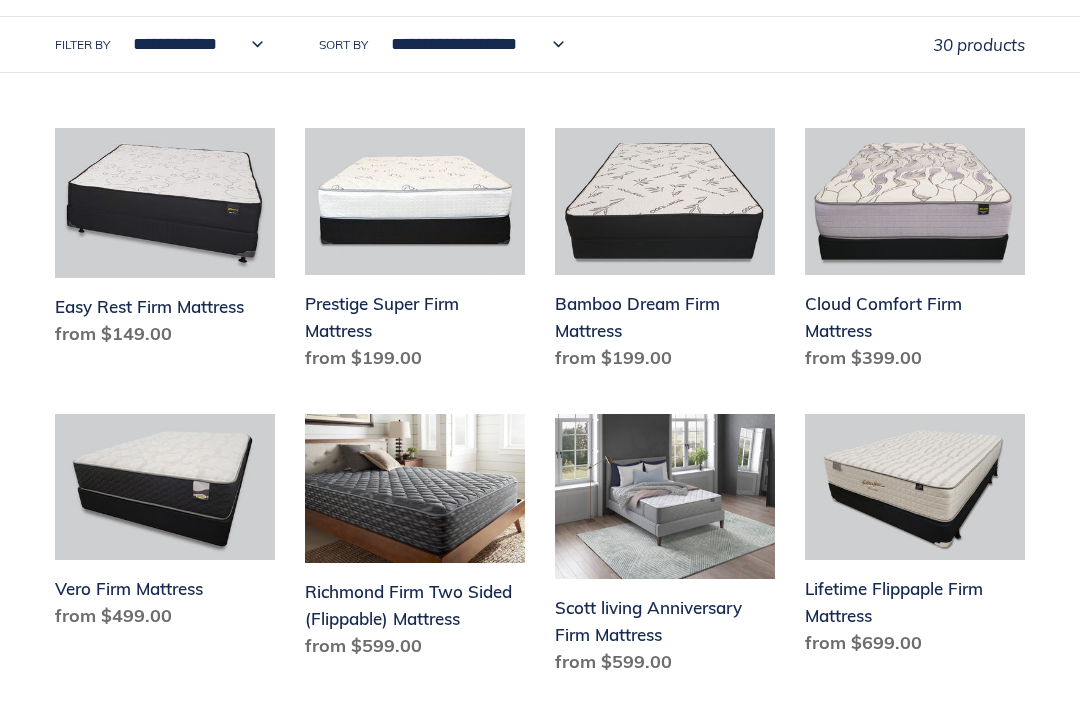 click on "Prestige Super Firm Mattress" at bounding box center [415, 253] 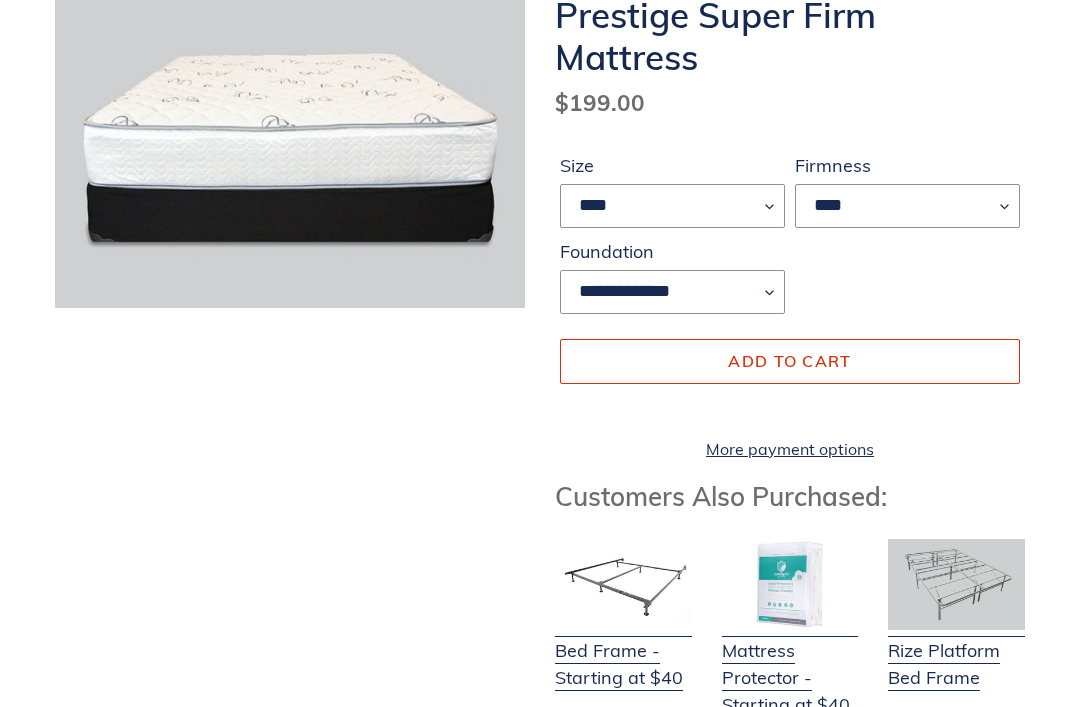scroll, scrollTop: 354, scrollLeft: 0, axis: vertical 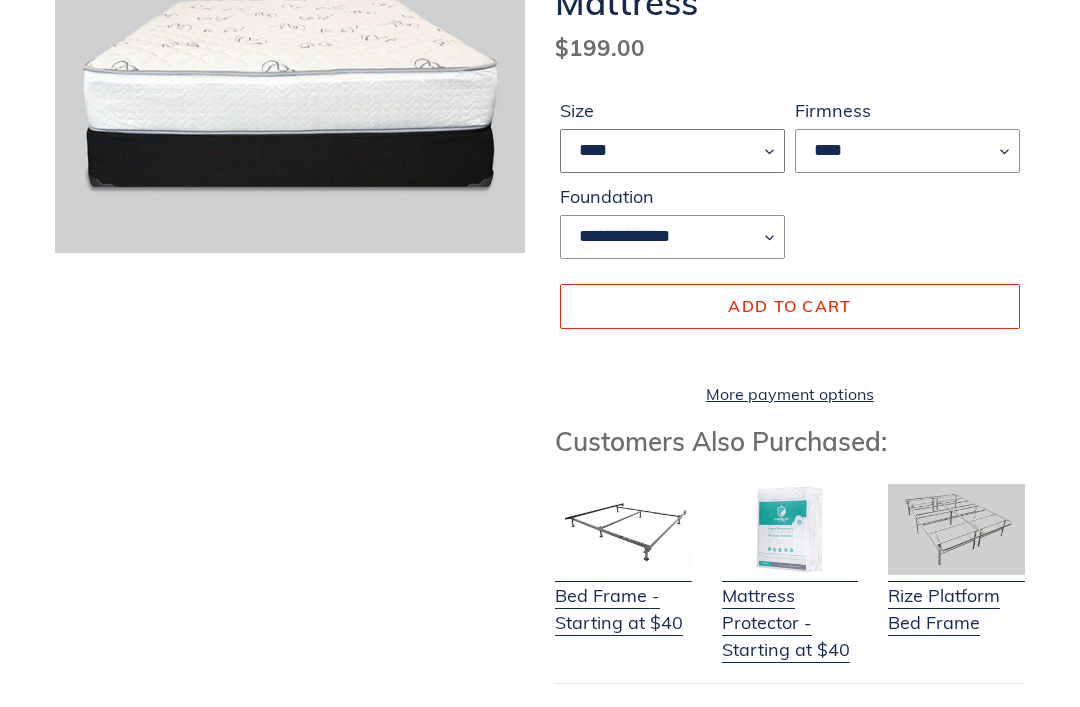 click on "**** **** ***** ****" at bounding box center [672, 151] 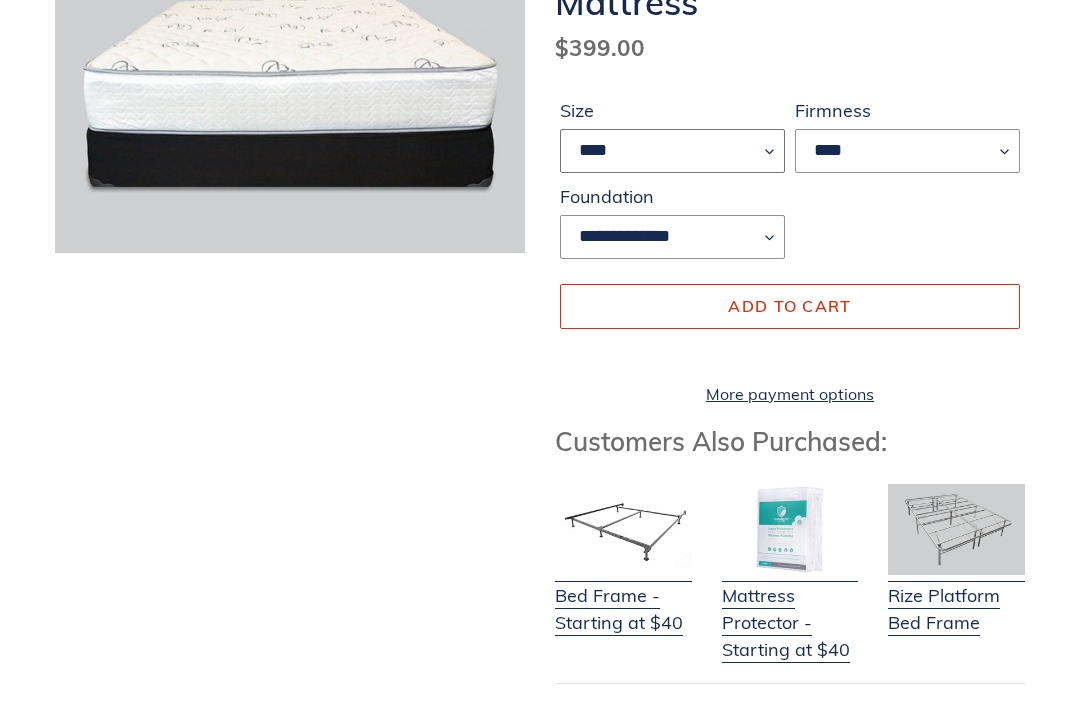 scroll, scrollTop: 353, scrollLeft: 0, axis: vertical 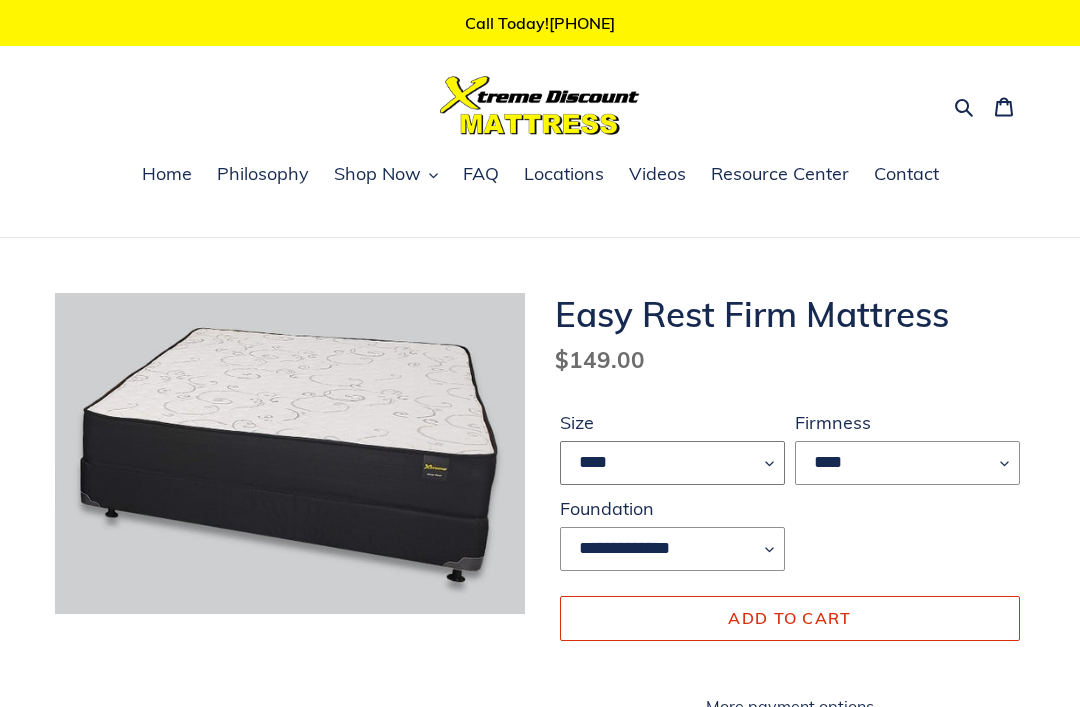click on "**** ******* **** ***** ****" at bounding box center (672, 463) 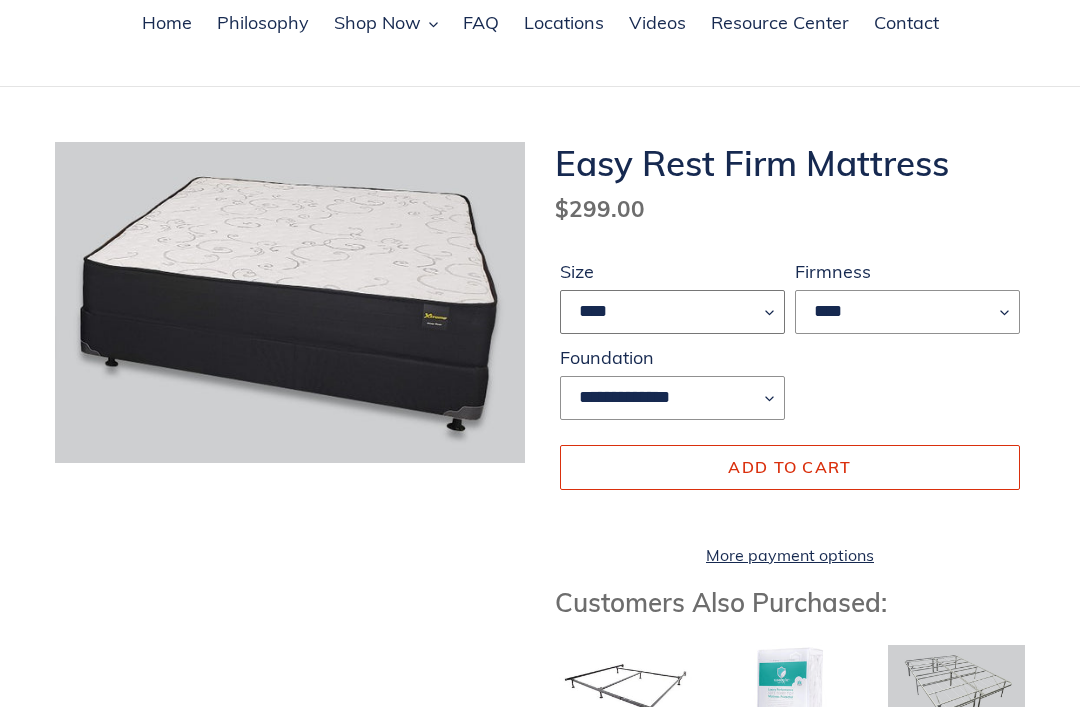 scroll, scrollTop: 151, scrollLeft: 0, axis: vertical 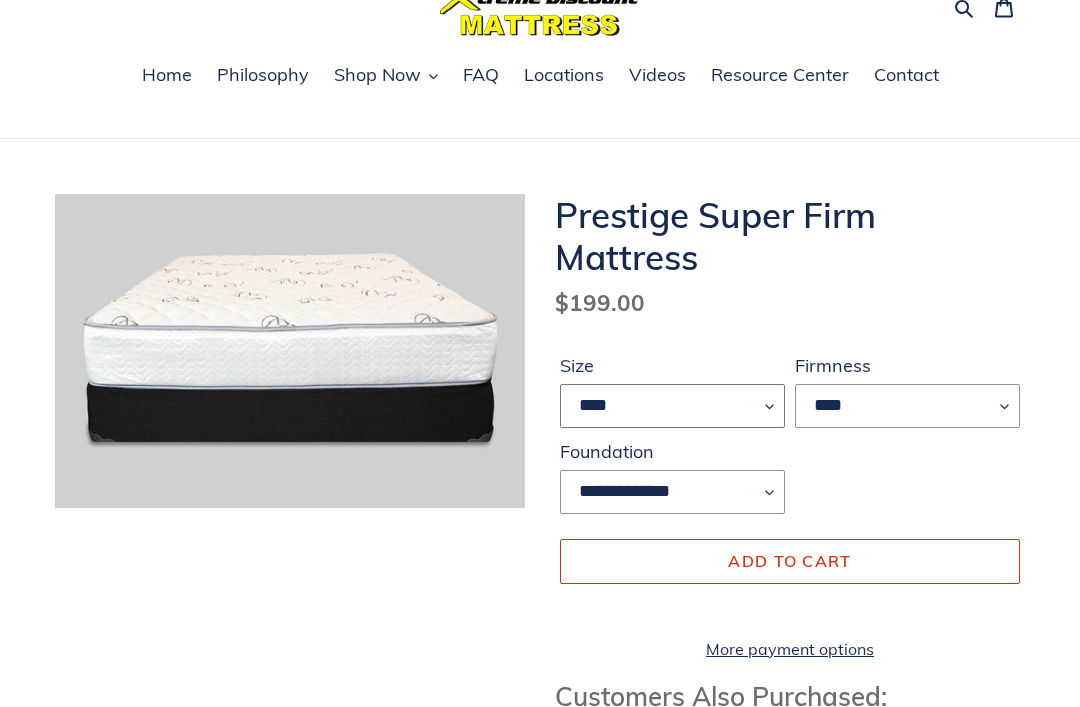 click on "**** **** ***** ****" at bounding box center [672, 407] 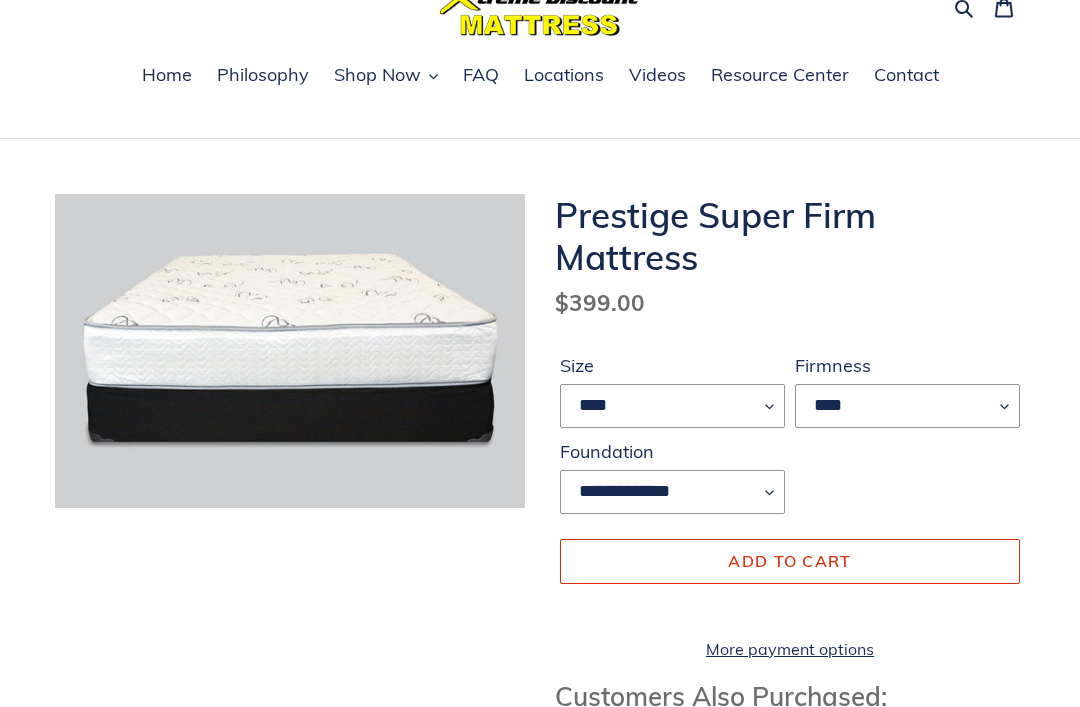 click on "Prestige Super Firm Mattress" at bounding box center (790, 236) 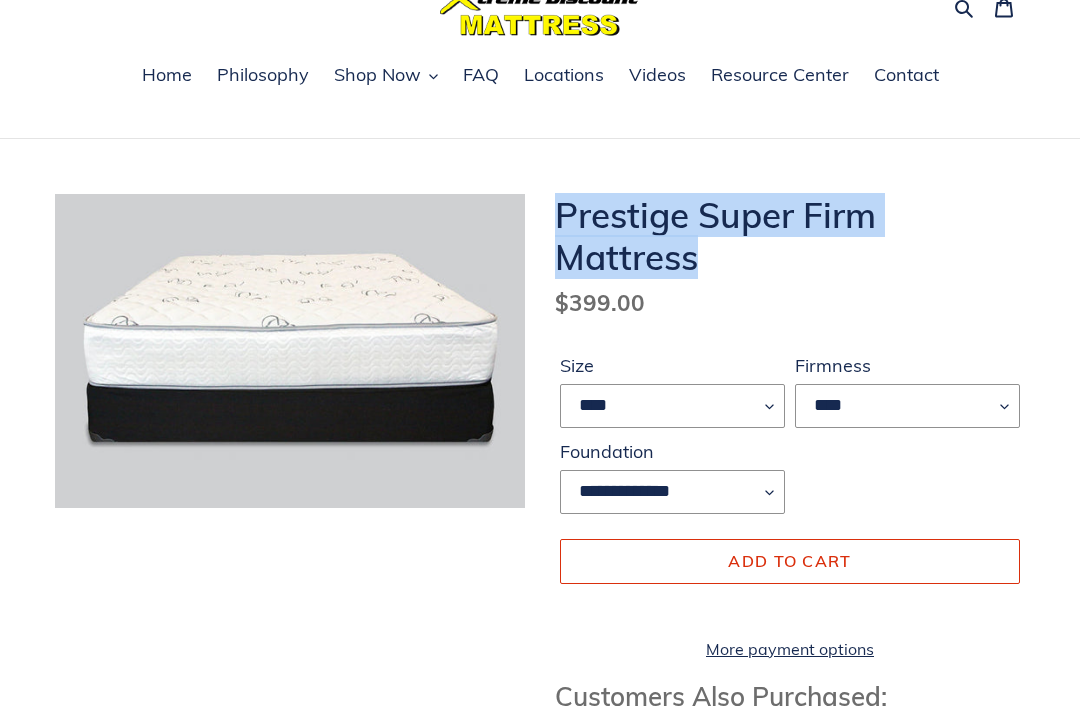 copy on "Prestige Super Firm Mattress" 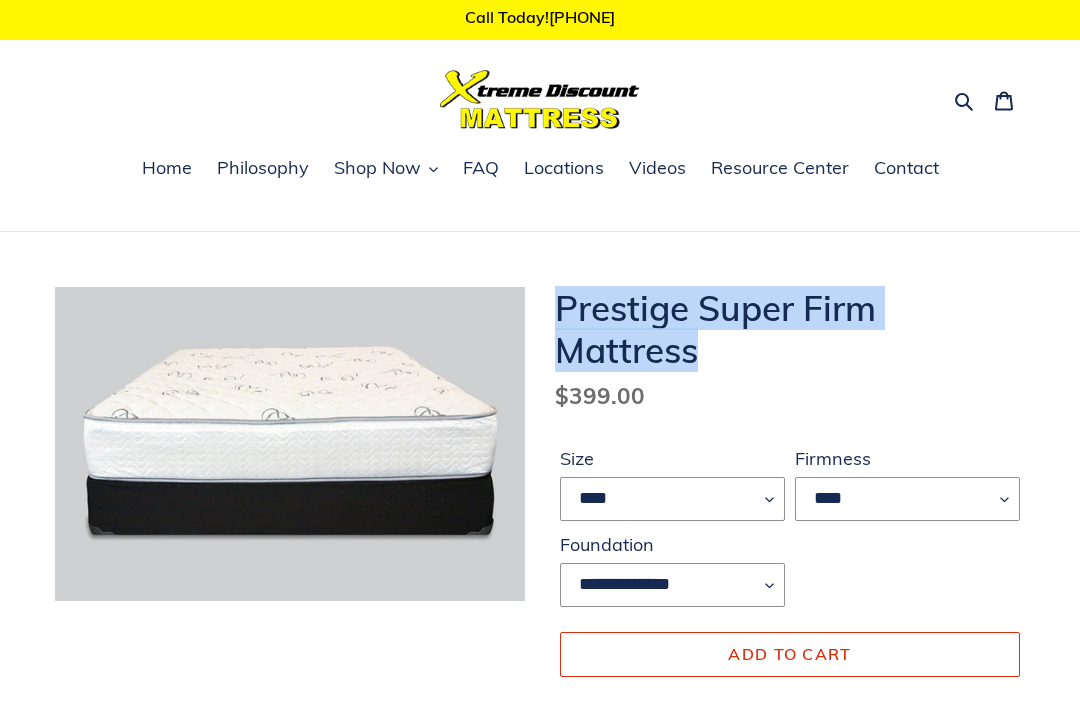 scroll, scrollTop: 0, scrollLeft: 0, axis: both 